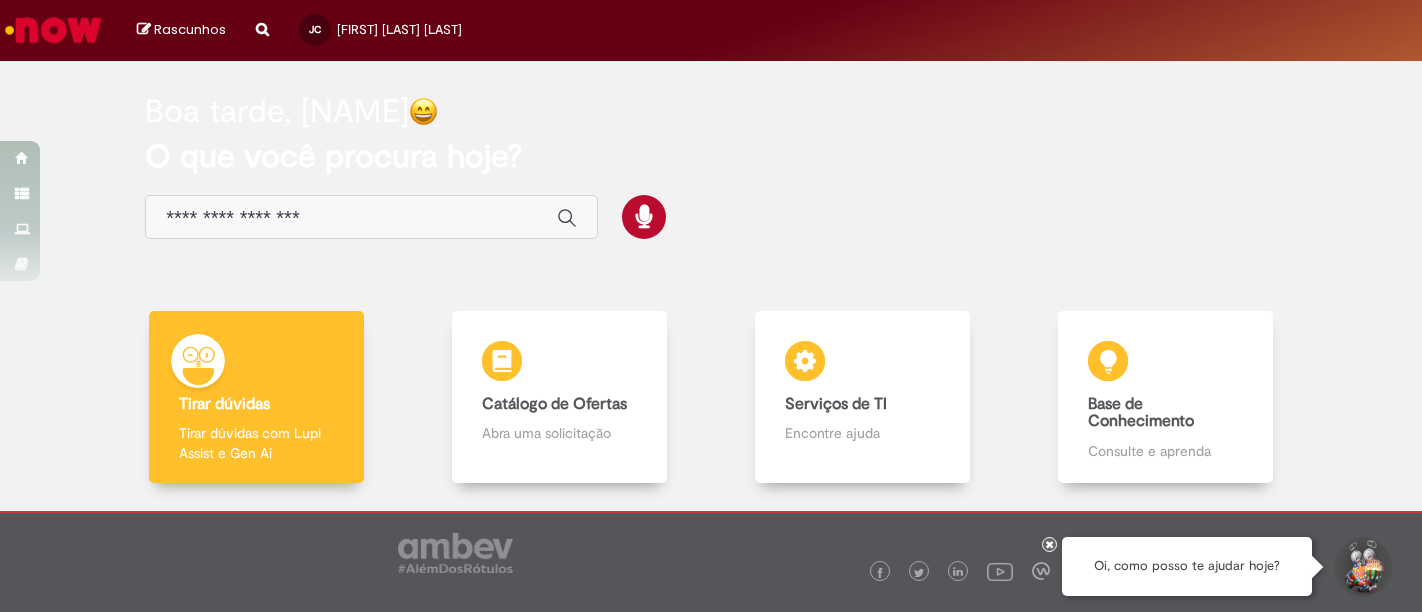 scroll, scrollTop: 0, scrollLeft: 0, axis: both 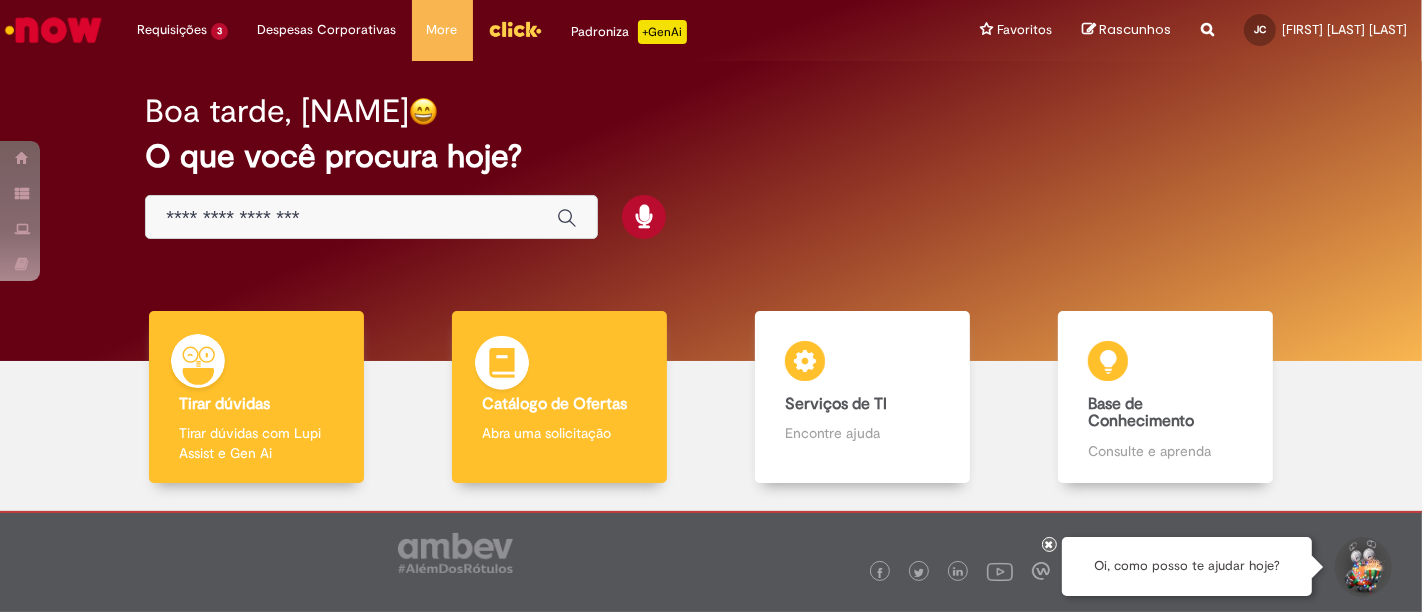 click on "Catálogo de Ofertas" at bounding box center (554, 404) 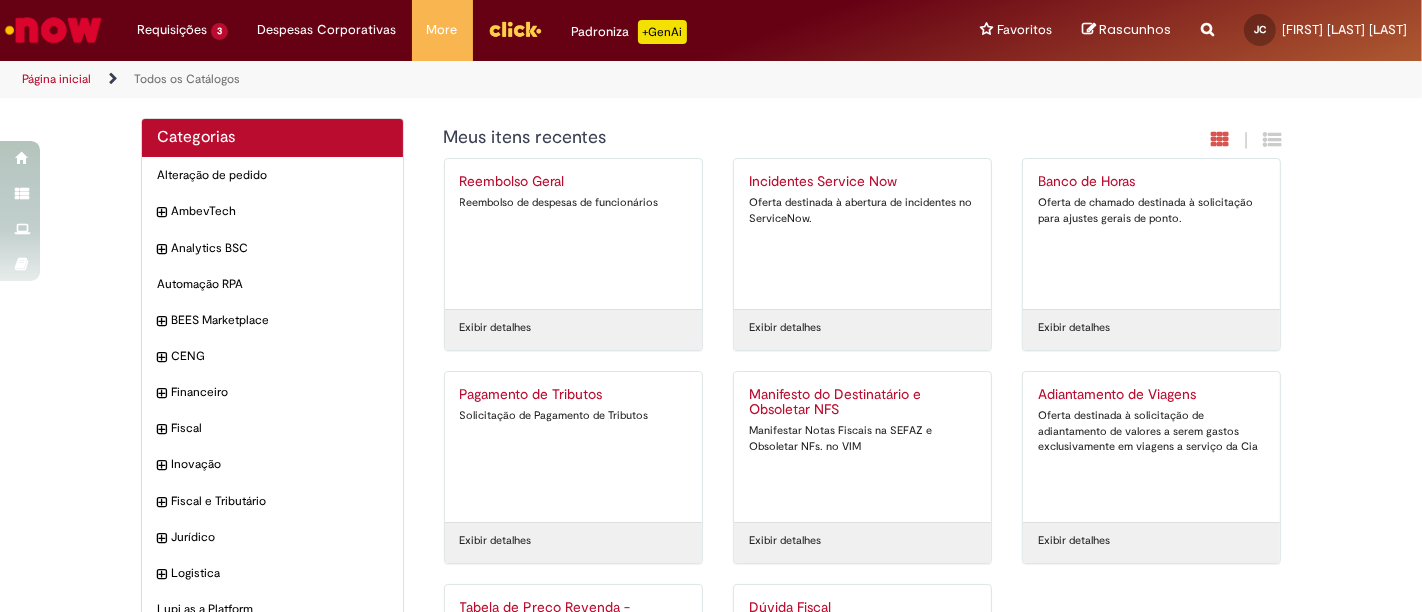 scroll, scrollTop: 182, scrollLeft: 0, axis: vertical 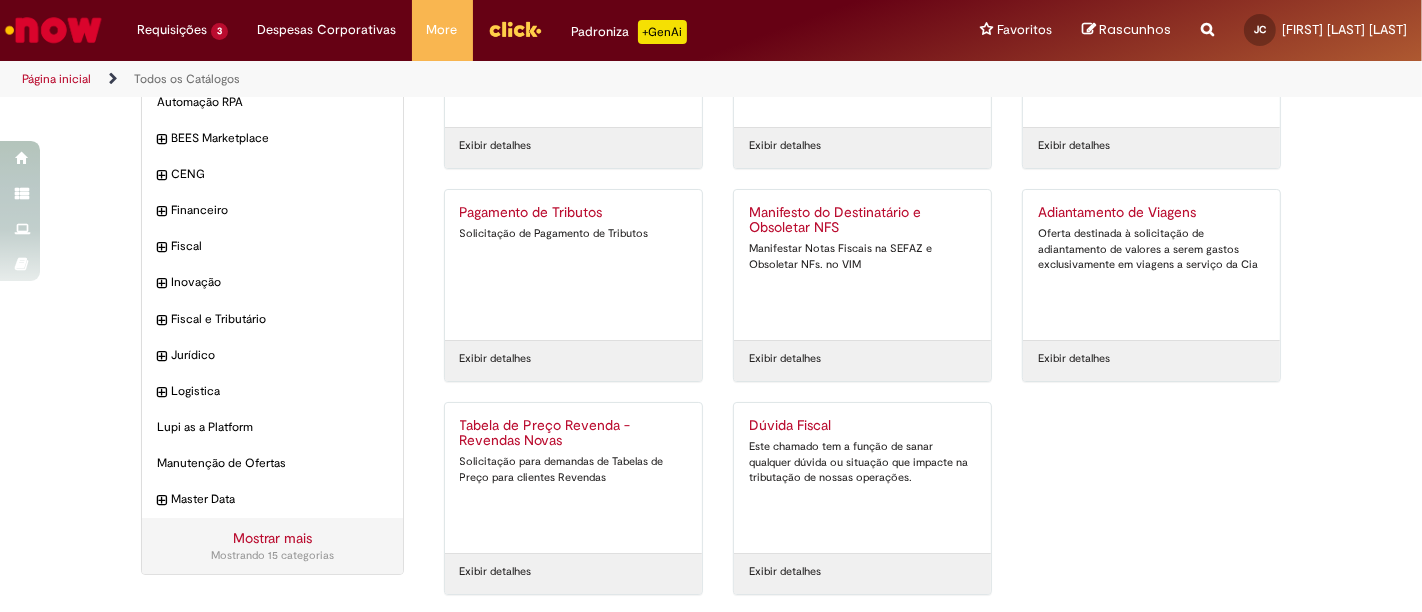 click on "Tabela de Preço Revenda - Revendas Novas" at bounding box center [573, 434] 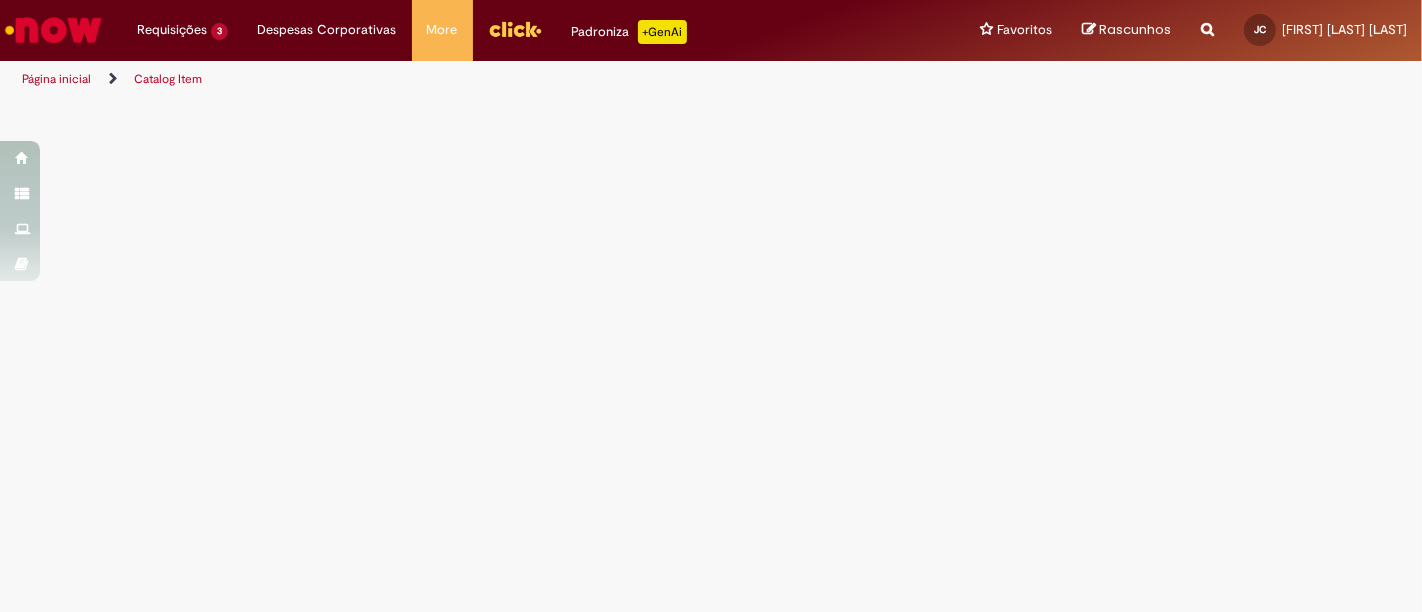 scroll, scrollTop: 0, scrollLeft: 0, axis: both 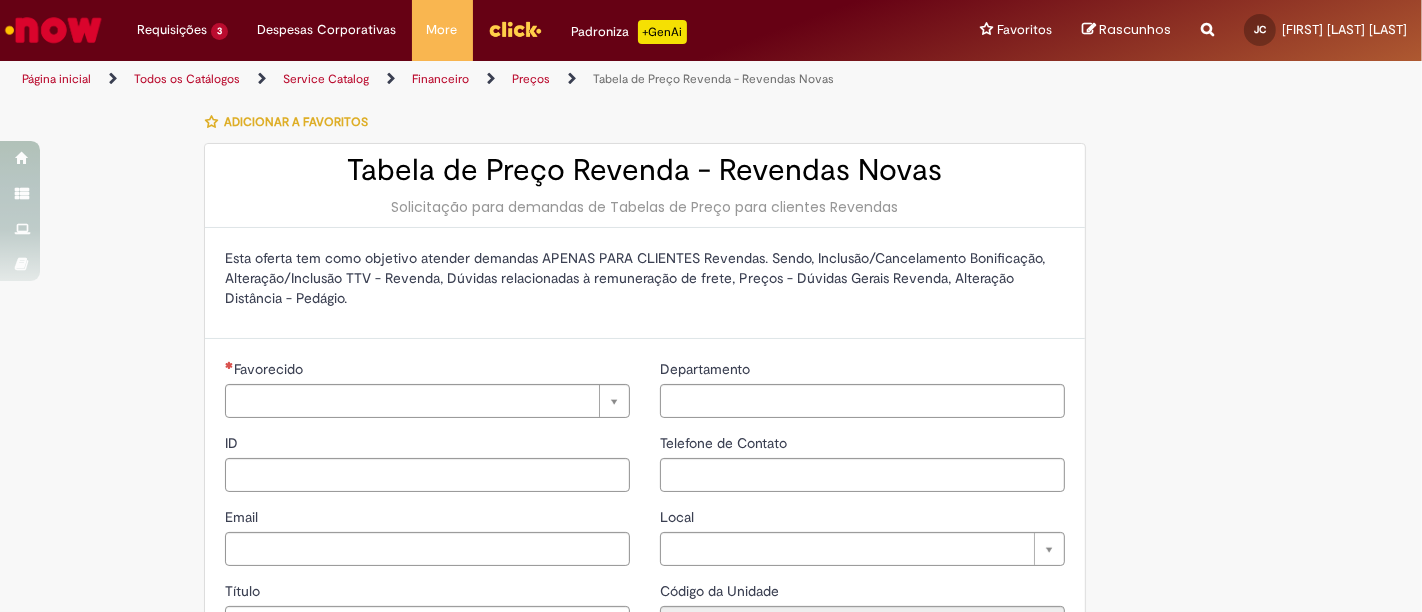 type on "********" 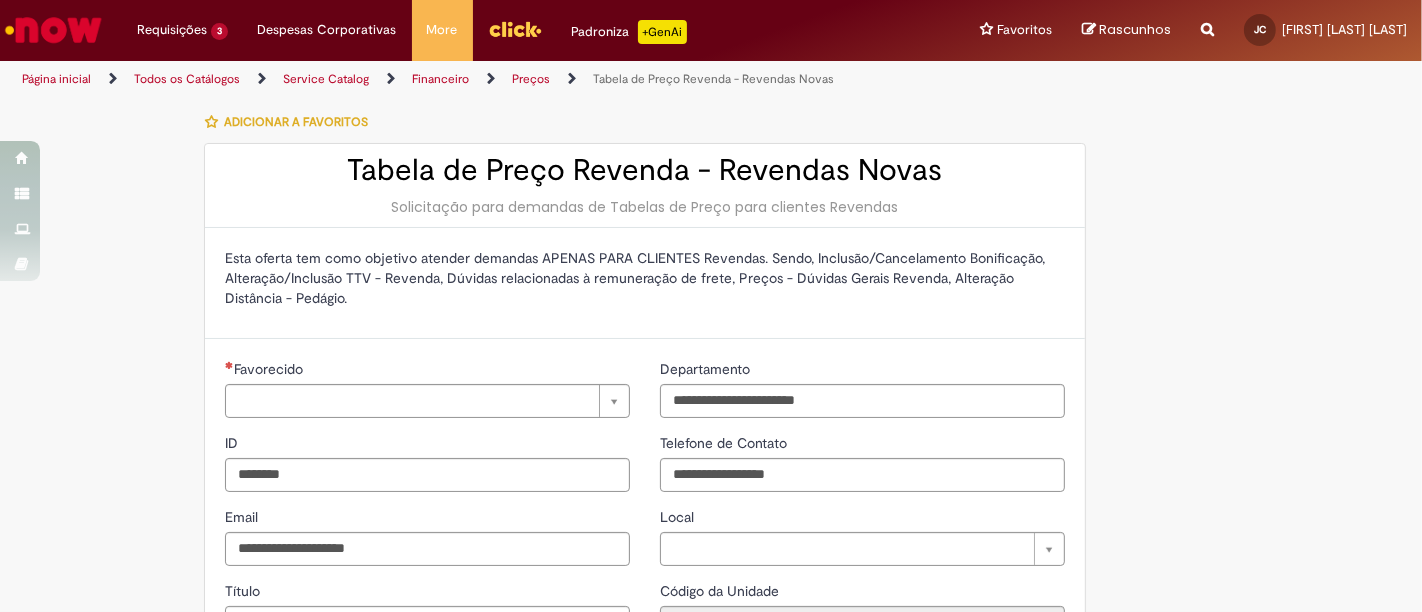type on "**********" 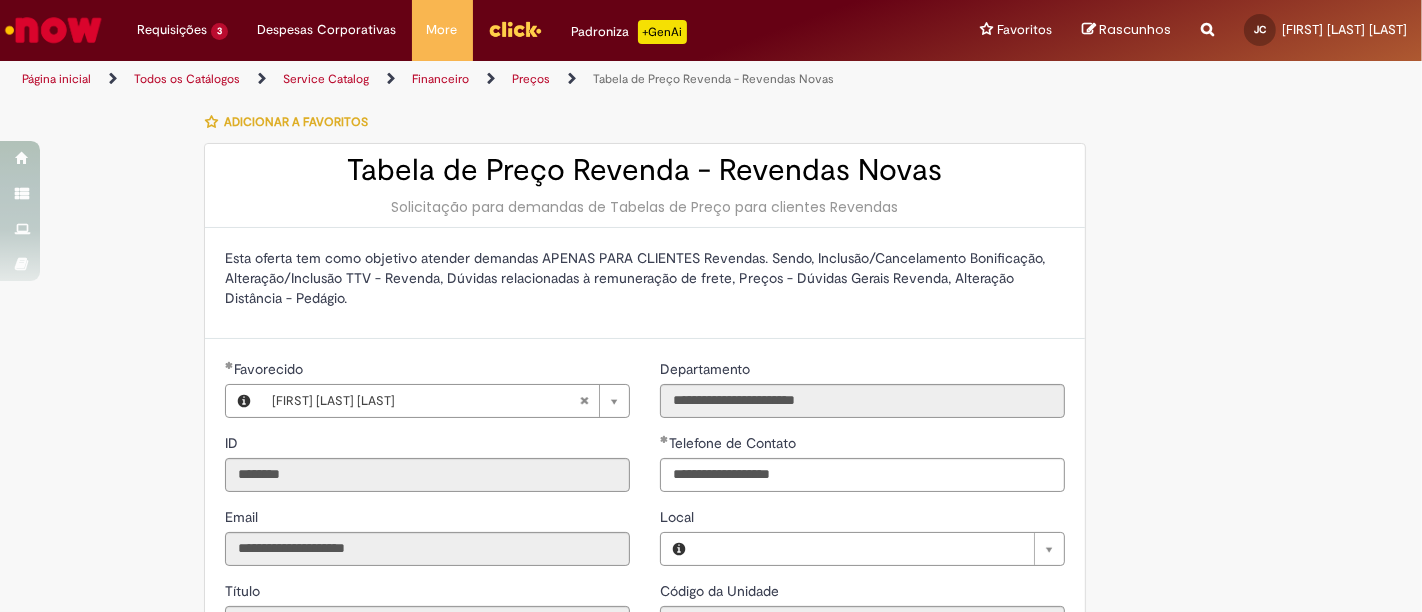type on "**********" 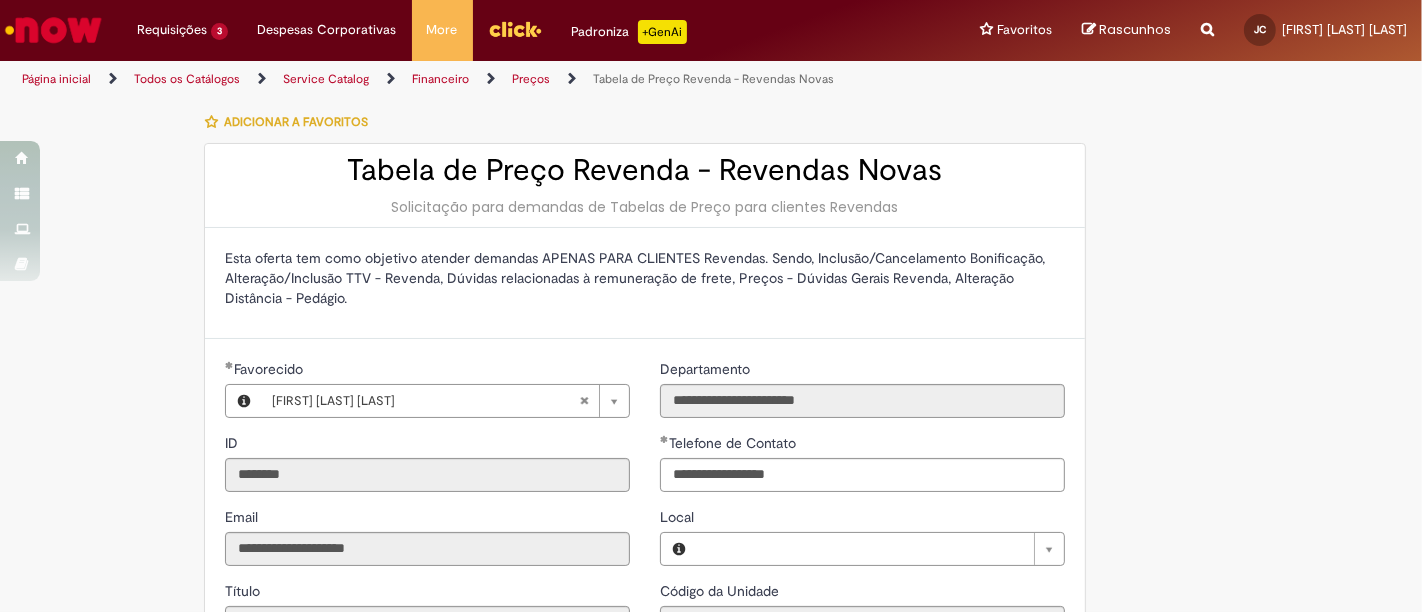 type on "**********" 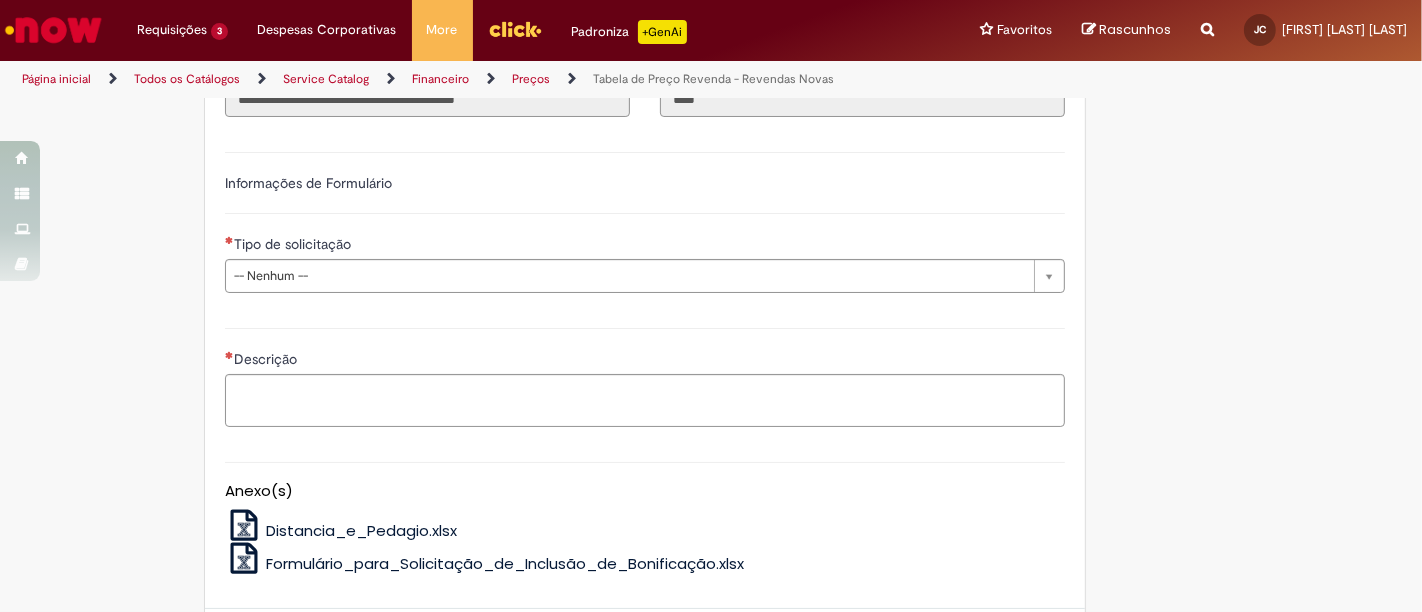 scroll, scrollTop: 555, scrollLeft: 0, axis: vertical 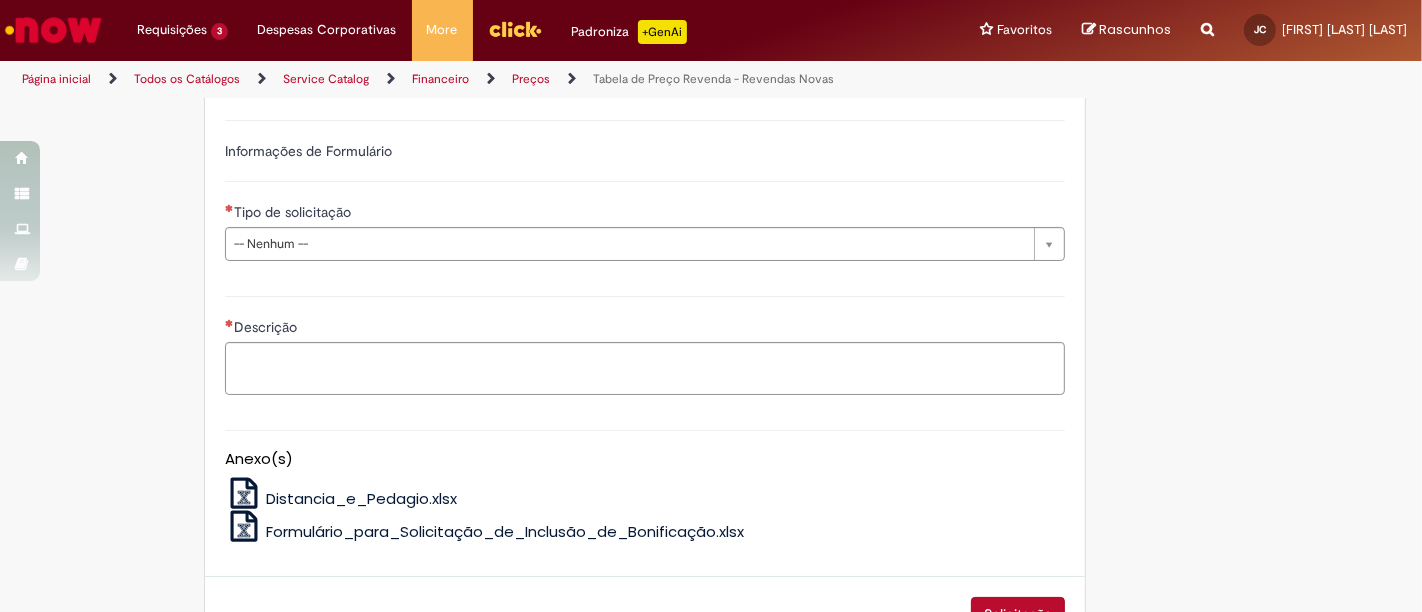 click on "Tipo de solicitação" at bounding box center [645, 214] 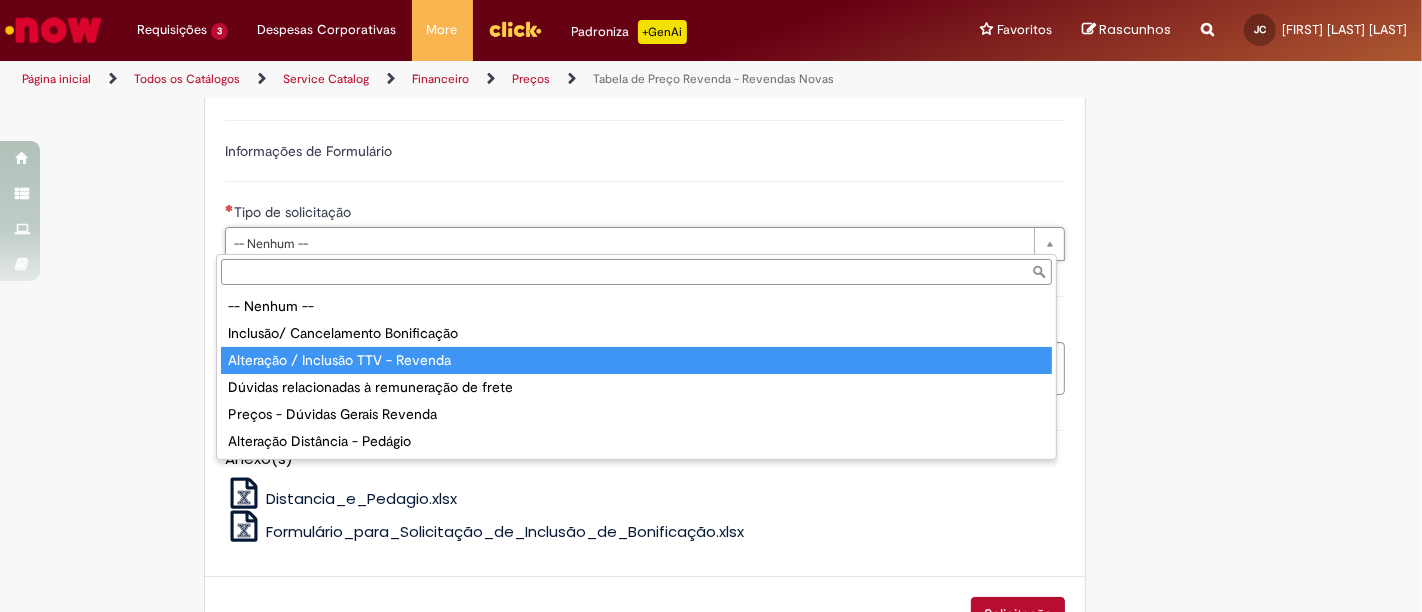 type on "**********" 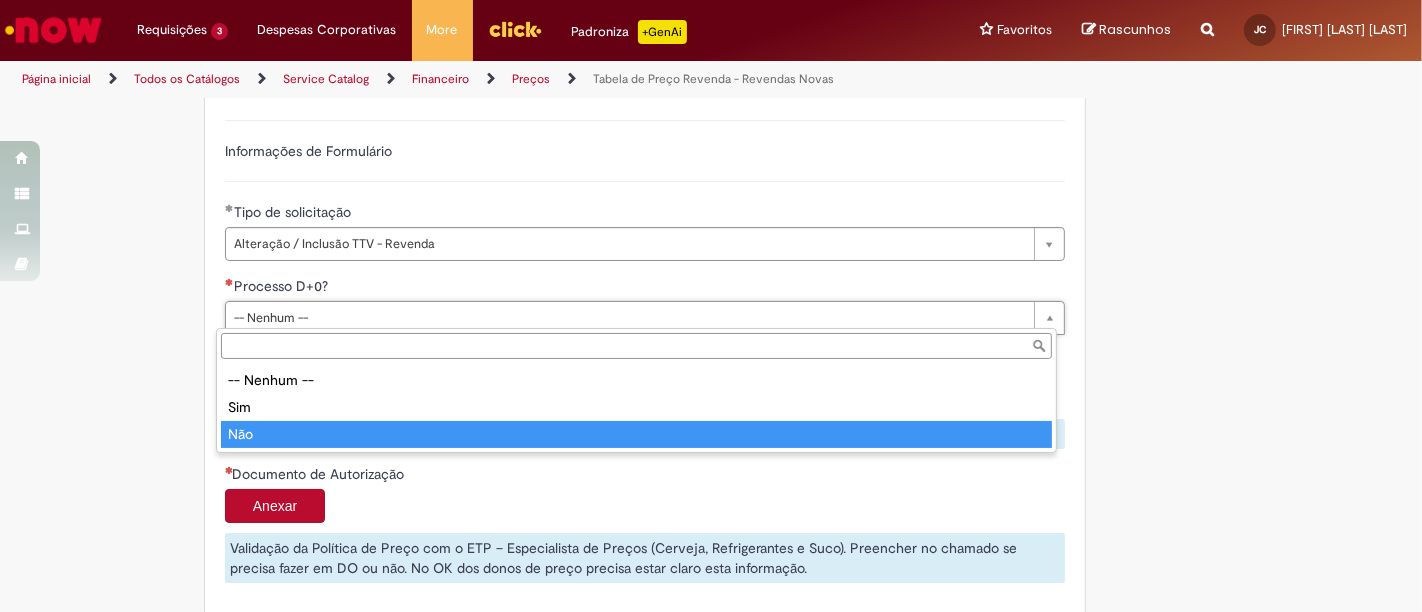 type on "***" 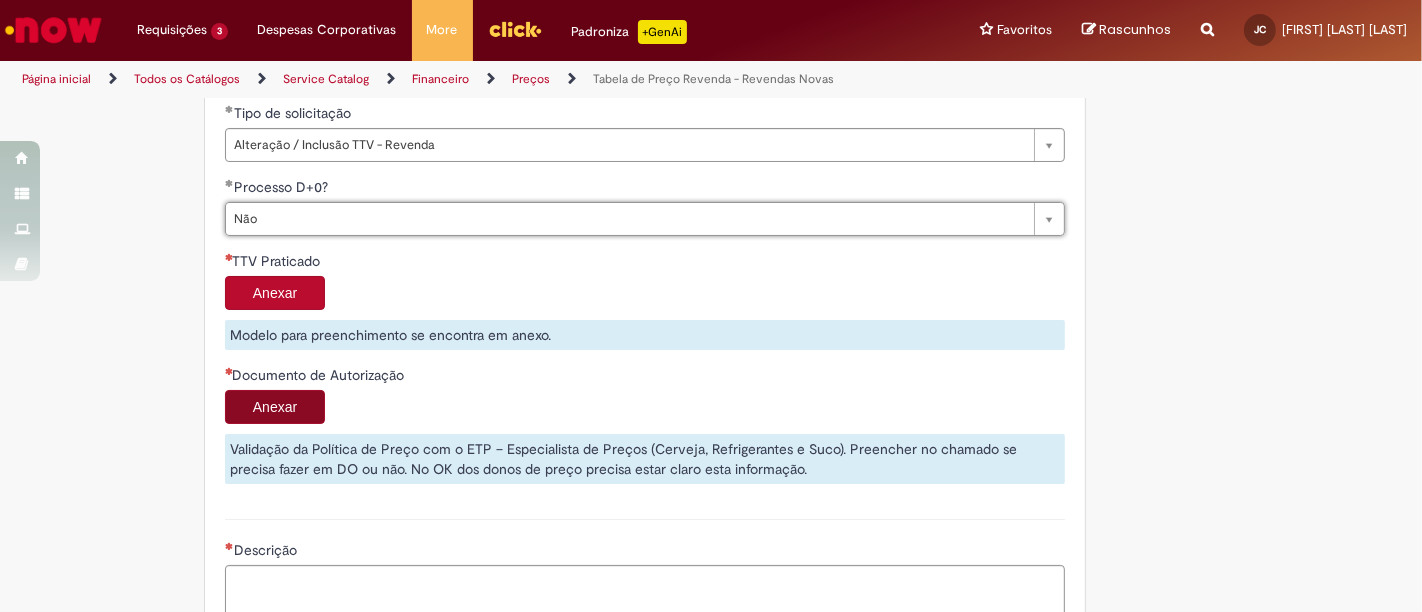 scroll, scrollTop: 777, scrollLeft: 0, axis: vertical 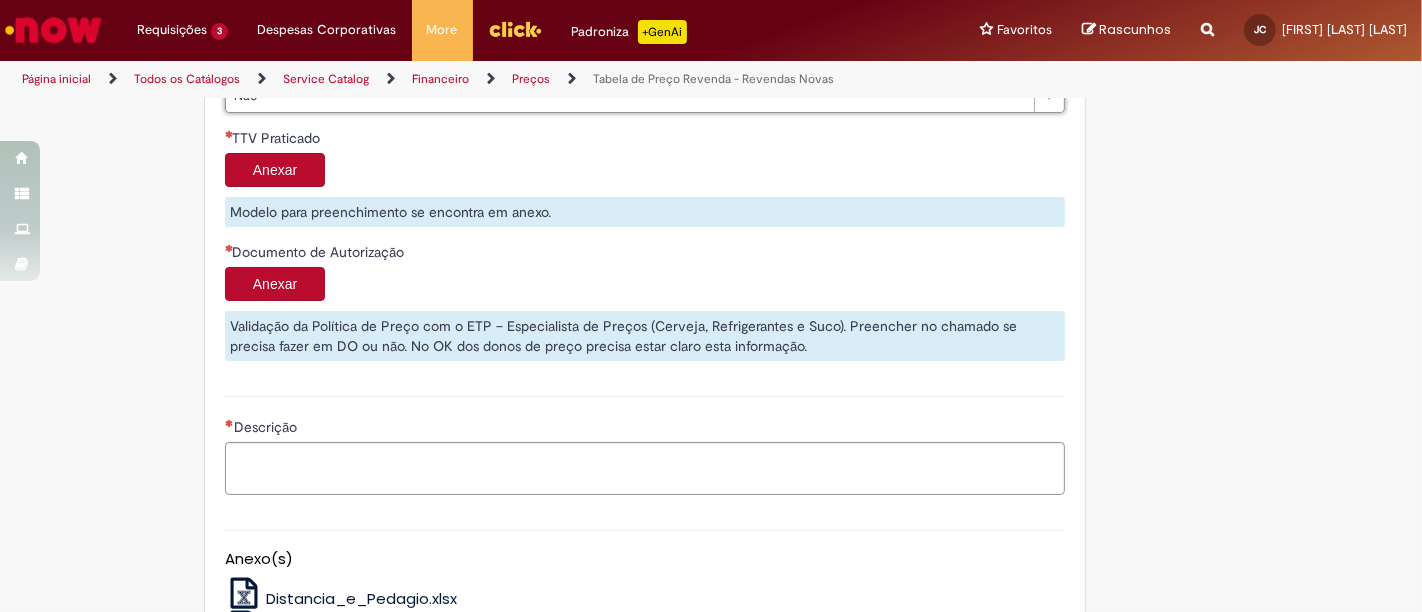 click on "Anexar" at bounding box center [275, 170] 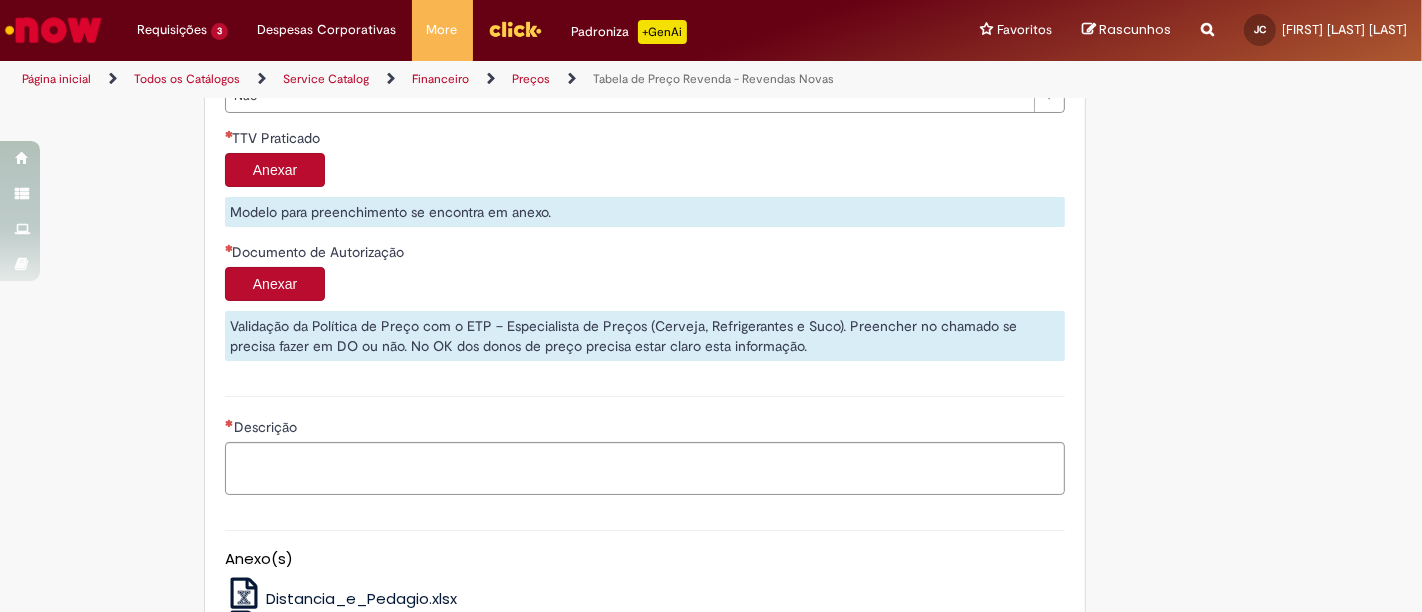 click on "Anexar" at bounding box center (275, 284) 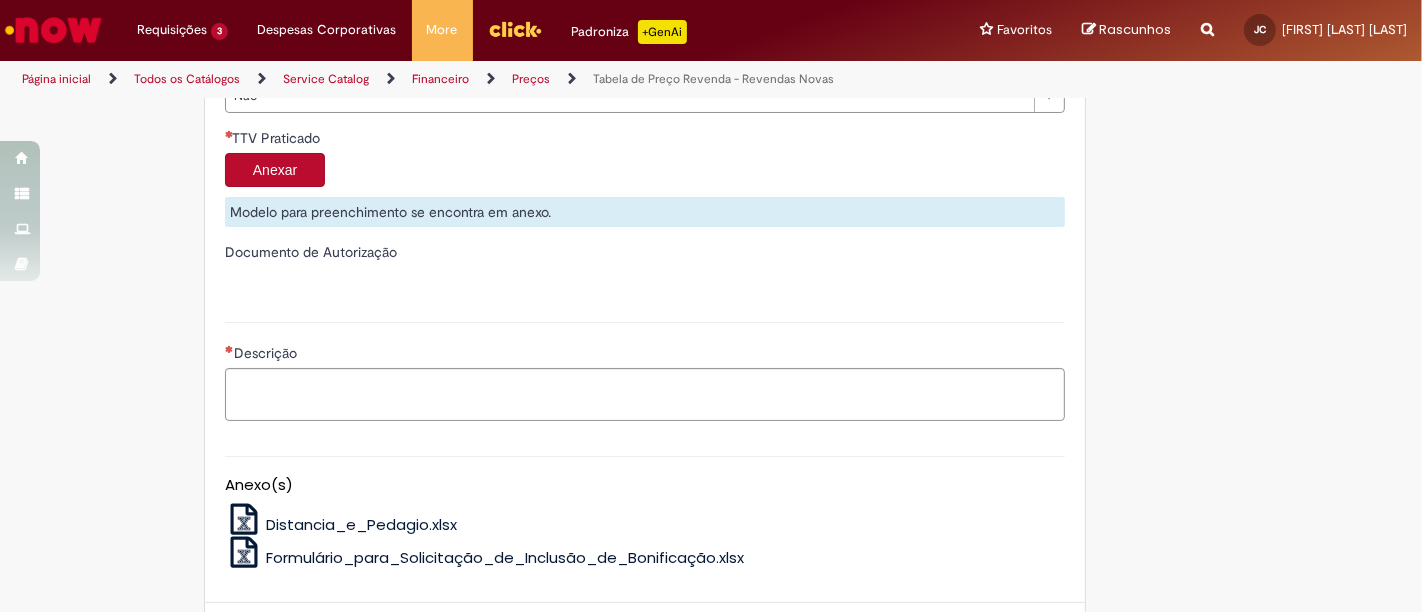 click on "Anexar" at bounding box center [275, 170] 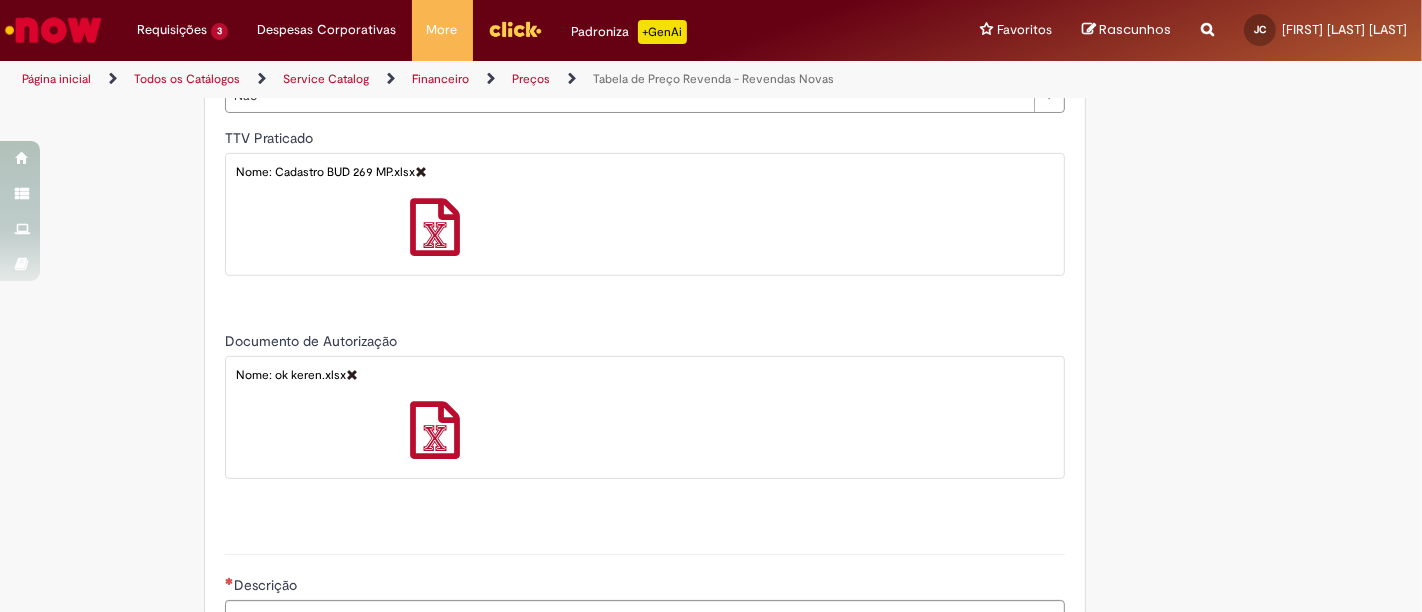 click on "Nome: ok keren.xlsx" at bounding box center [645, 437] 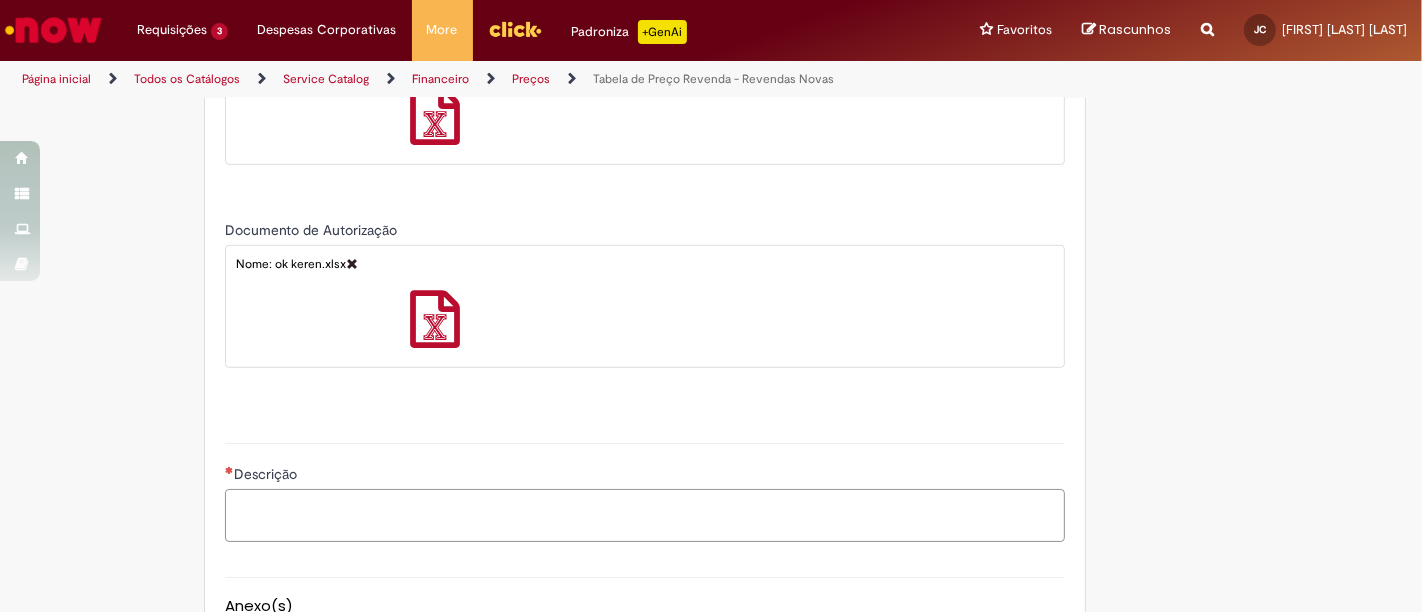 click on "Descrição" at bounding box center (645, 515) 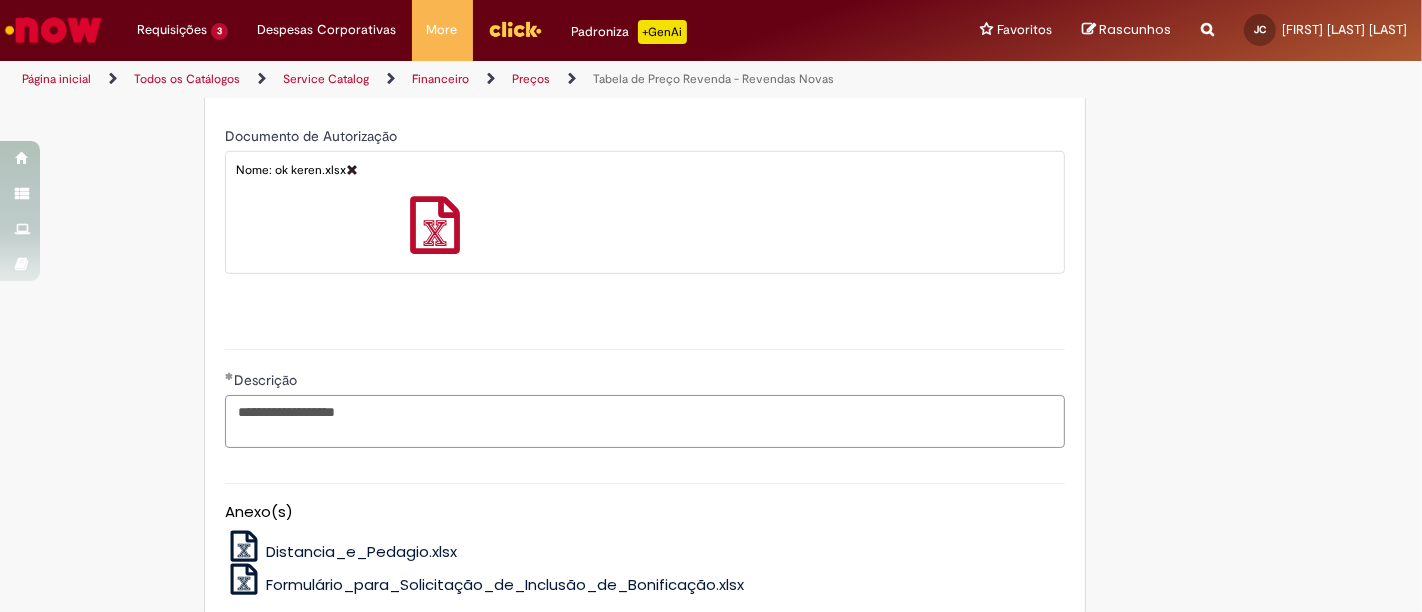 scroll, scrollTop: 1094, scrollLeft: 0, axis: vertical 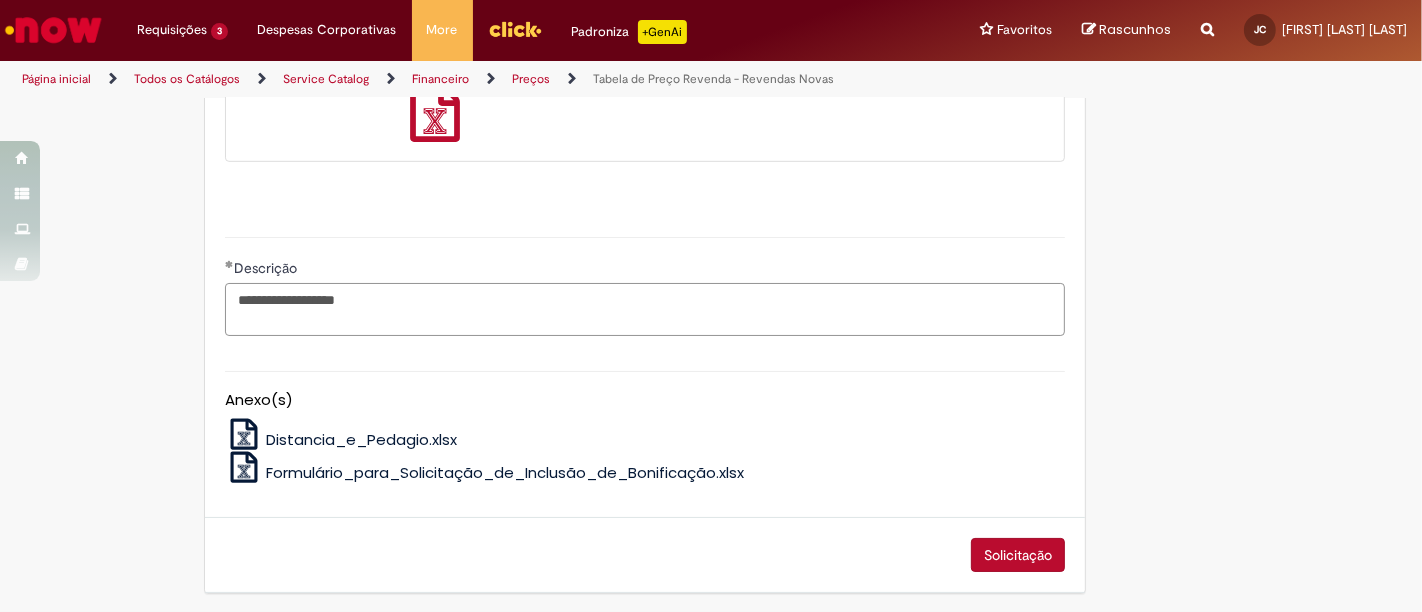 click on "**********" at bounding box center [645, 309] 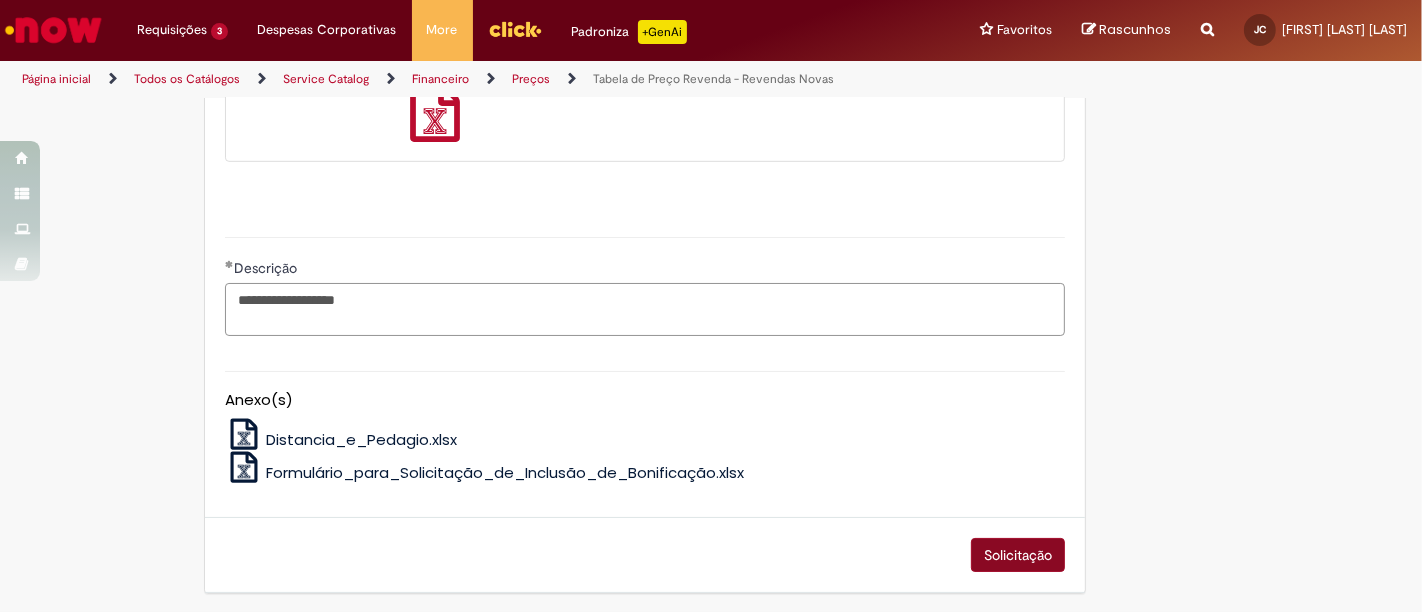 type on "**********" 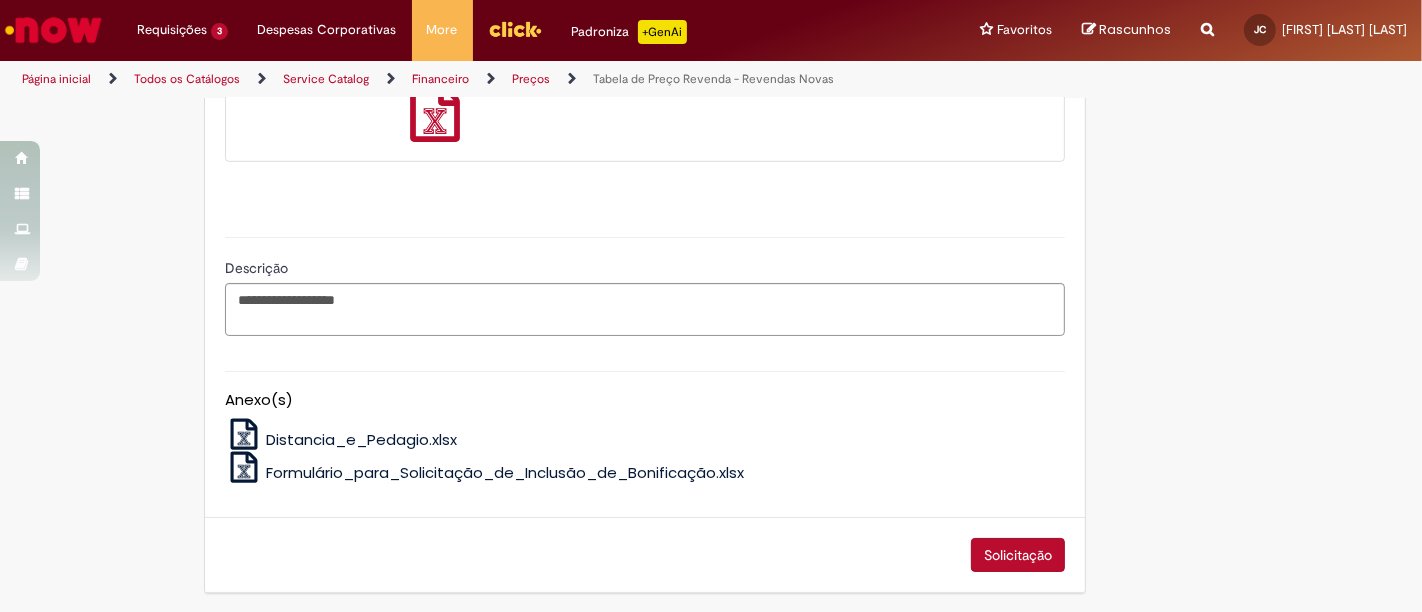 click on "Solicitação" at bounding box center (1018, 555) 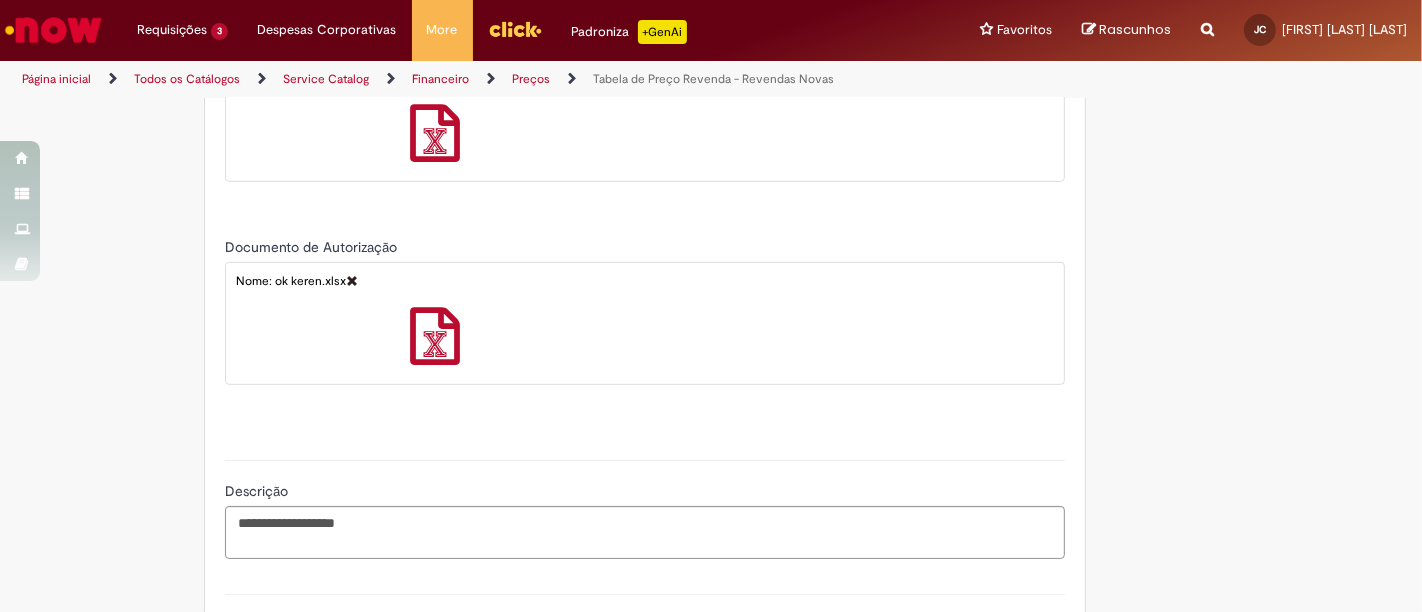 scroll, scrollTop: 1094, scrollLeft: 0, axis: vertical 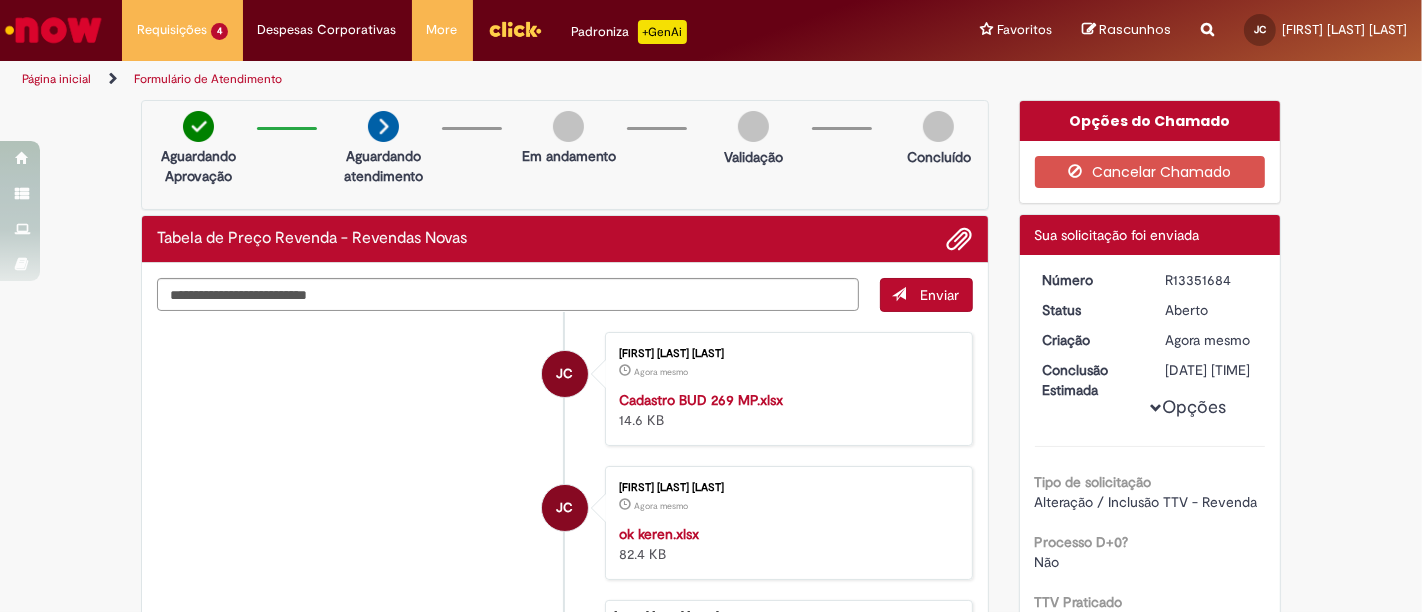 click on "Página inicial" at bounding box center [56, 79] 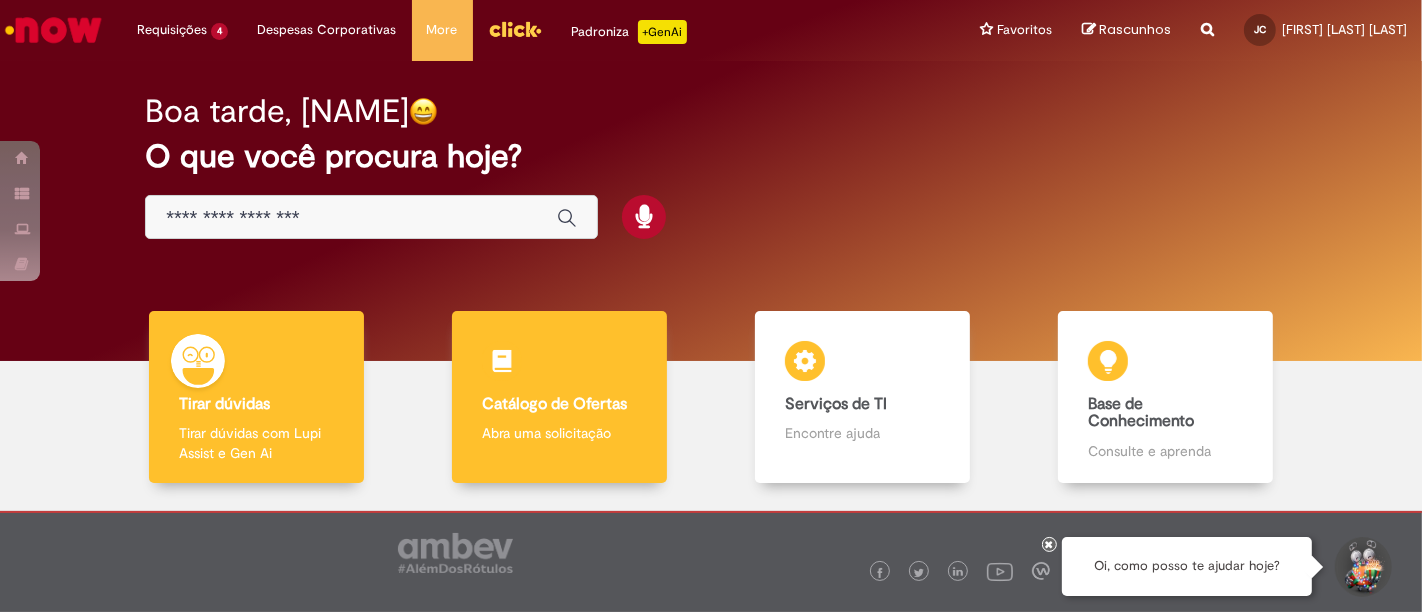 scroll, scrollTop: 94, scrollLeft: 0, axis: vertical 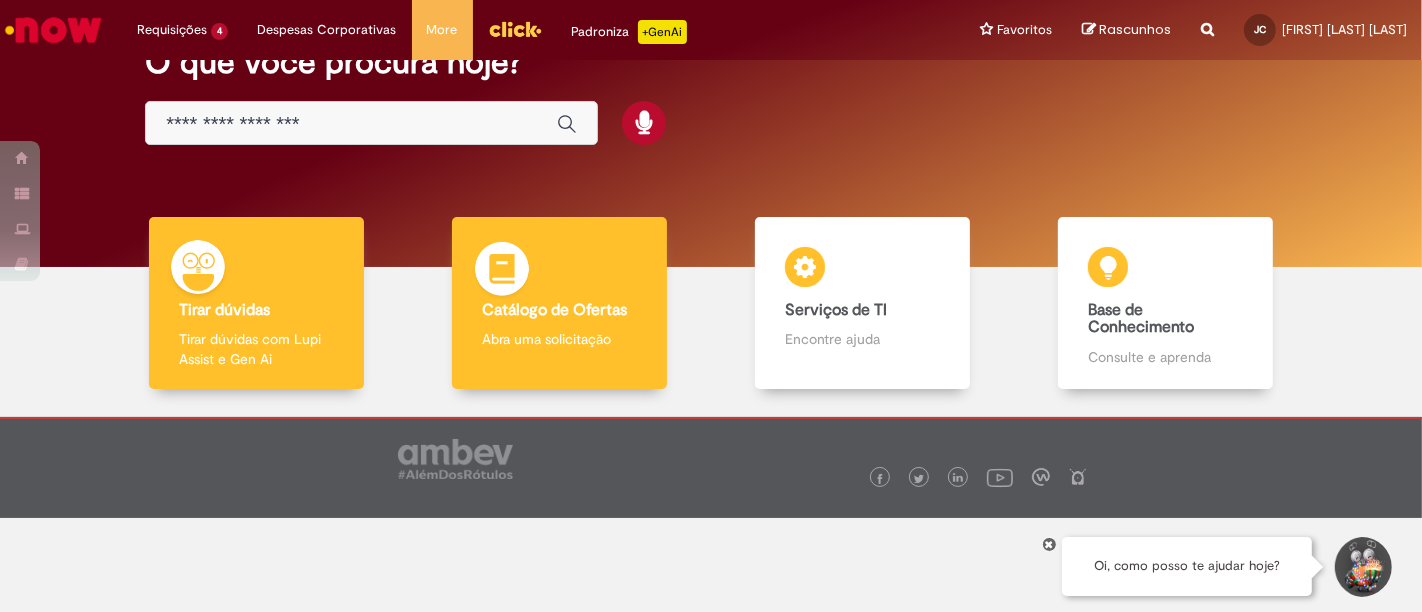 click on "Catálogo de Ofertas" at bounding box center (554, 310) 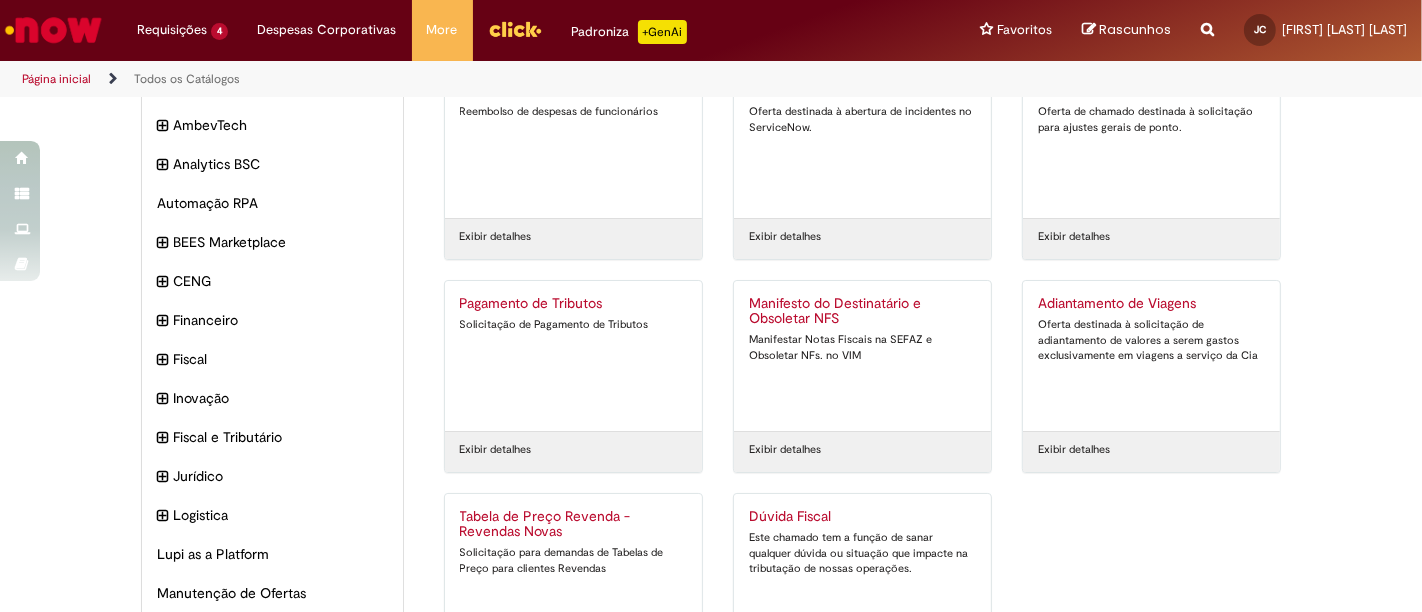 scroll, scrollTop: 207, scrollLeft: 0, axis: vertical 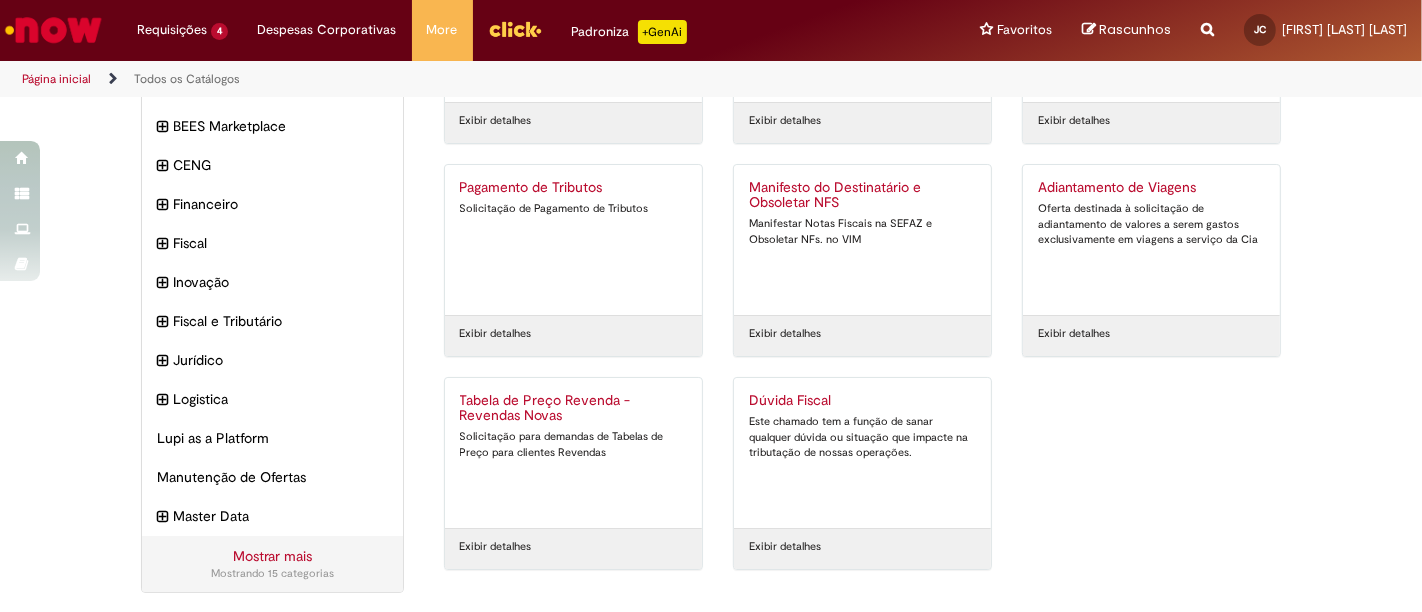 click on "Tabela de Preço Revenda - Revendas Novas" at bounding box center [573, 409] 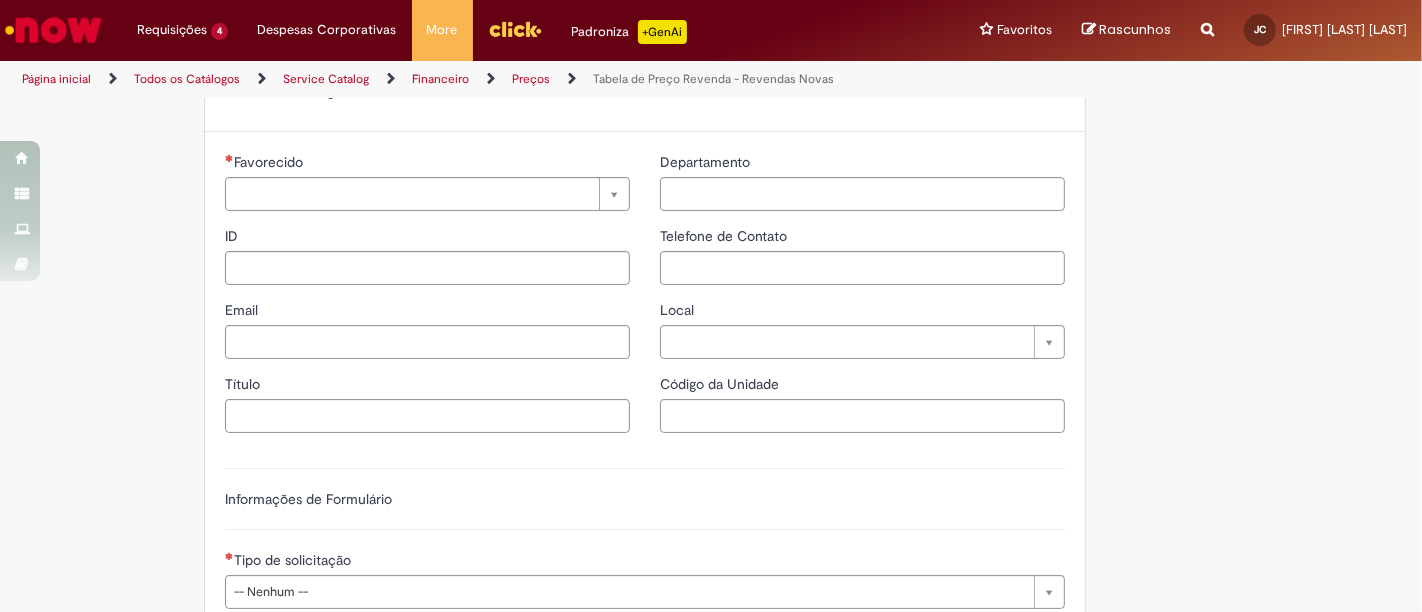 scroll, scrollTop: 0, scrollLeft: 0, axis: both 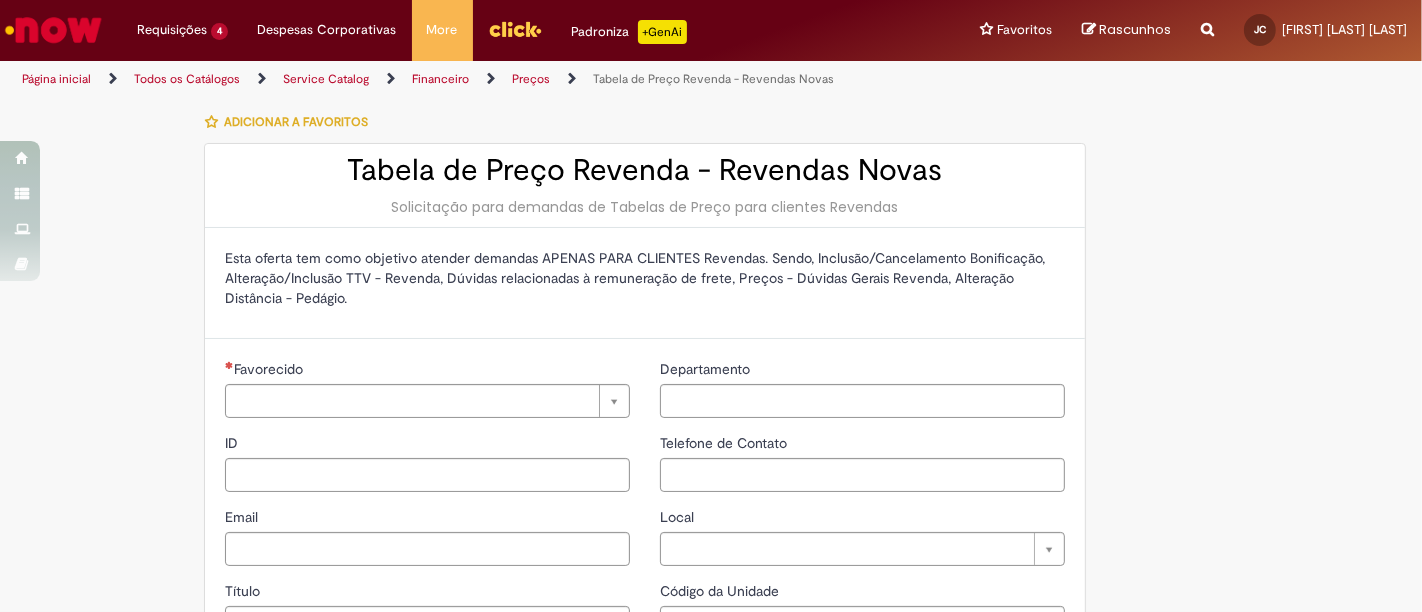 type on "********" 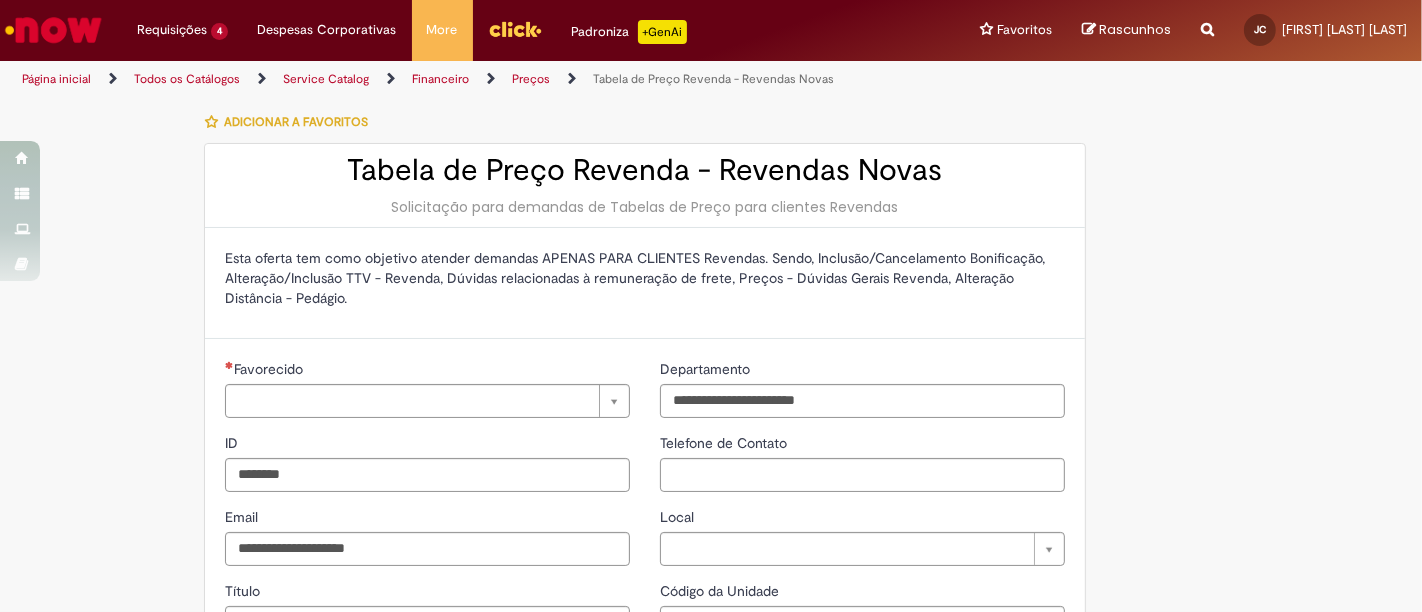 type on "**********" 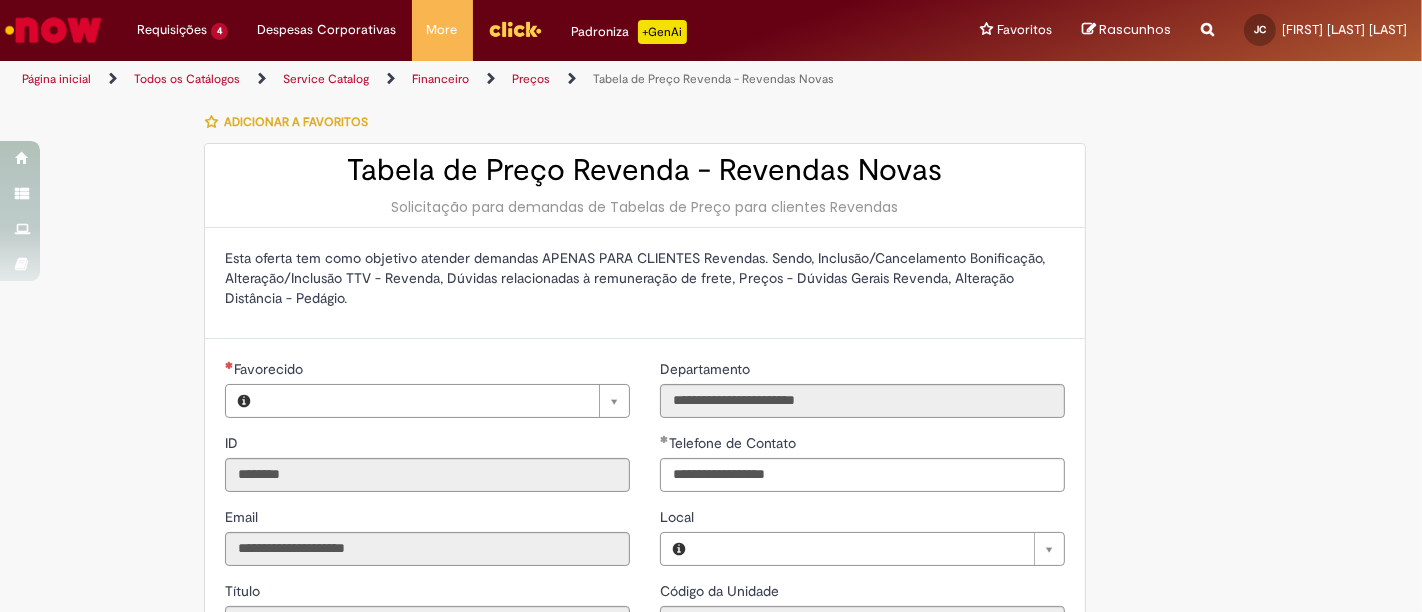 type on "**********" 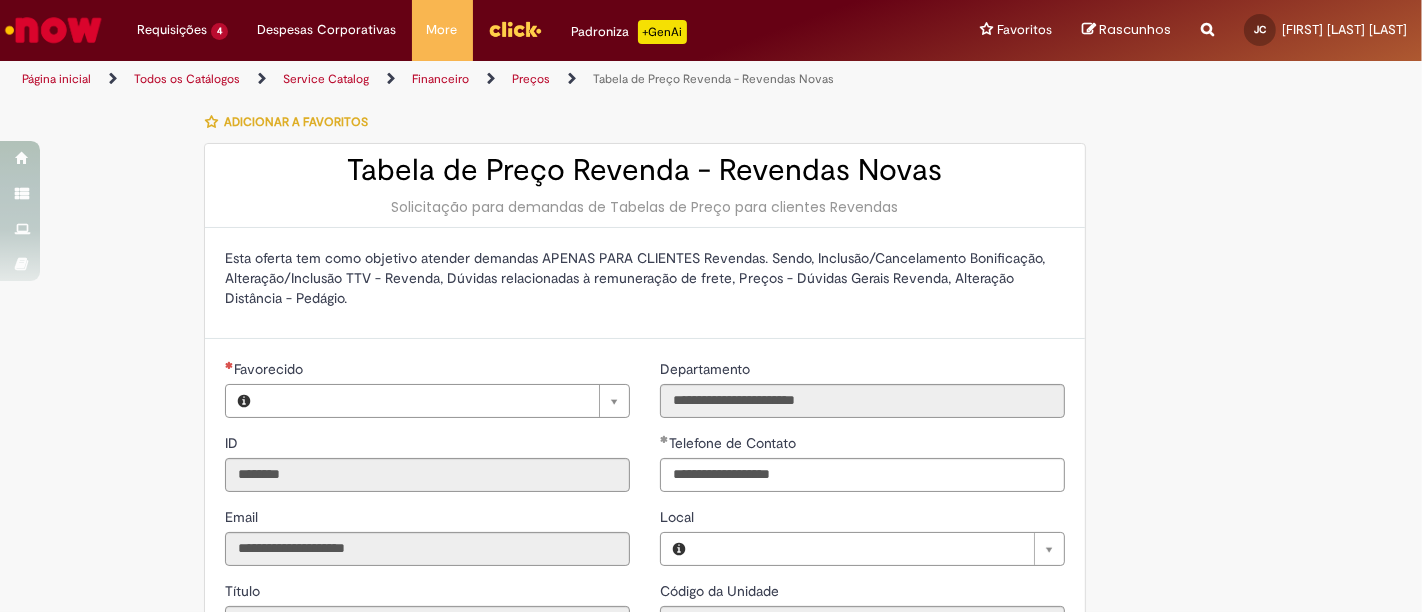 type on "**********" 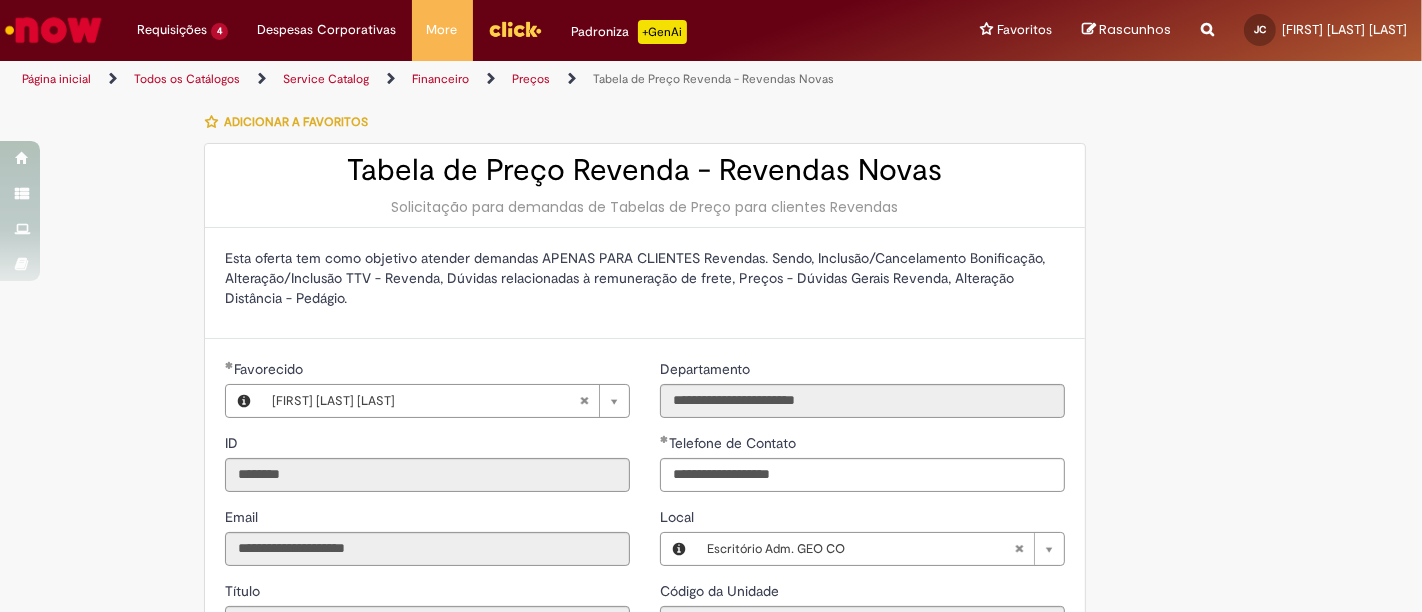 type on "**********" 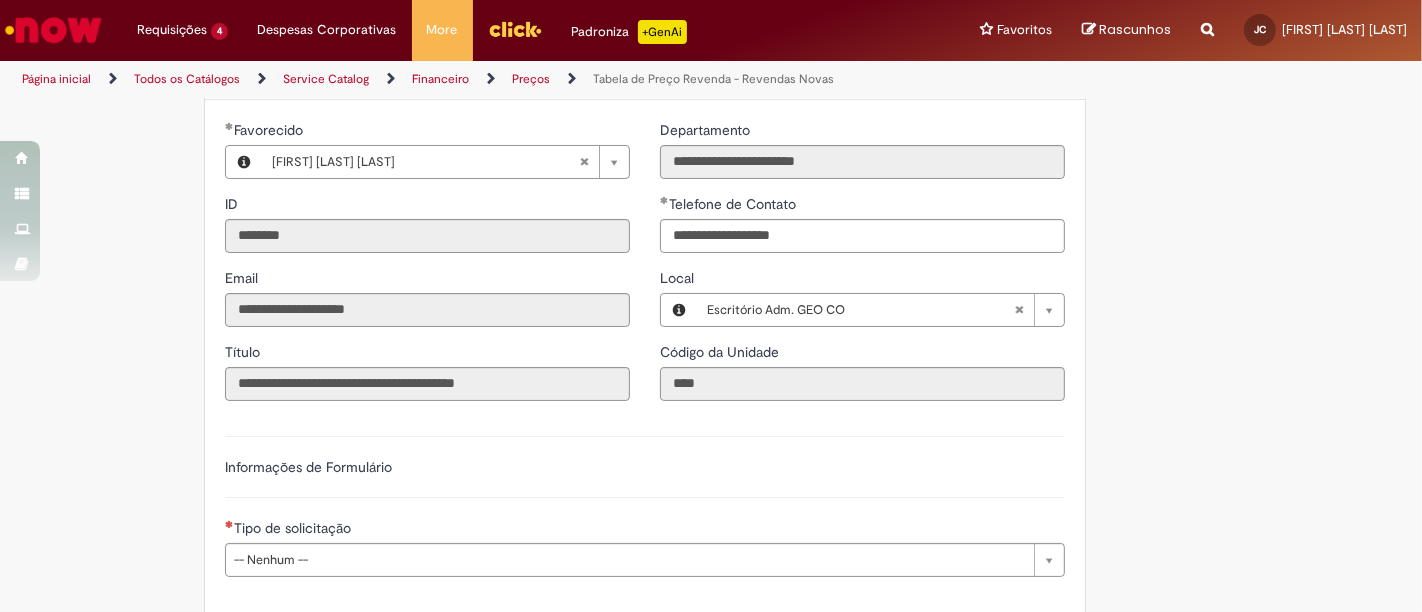 scroll, scrollTop: 111, scrollLeft: 0, axis: vertical 